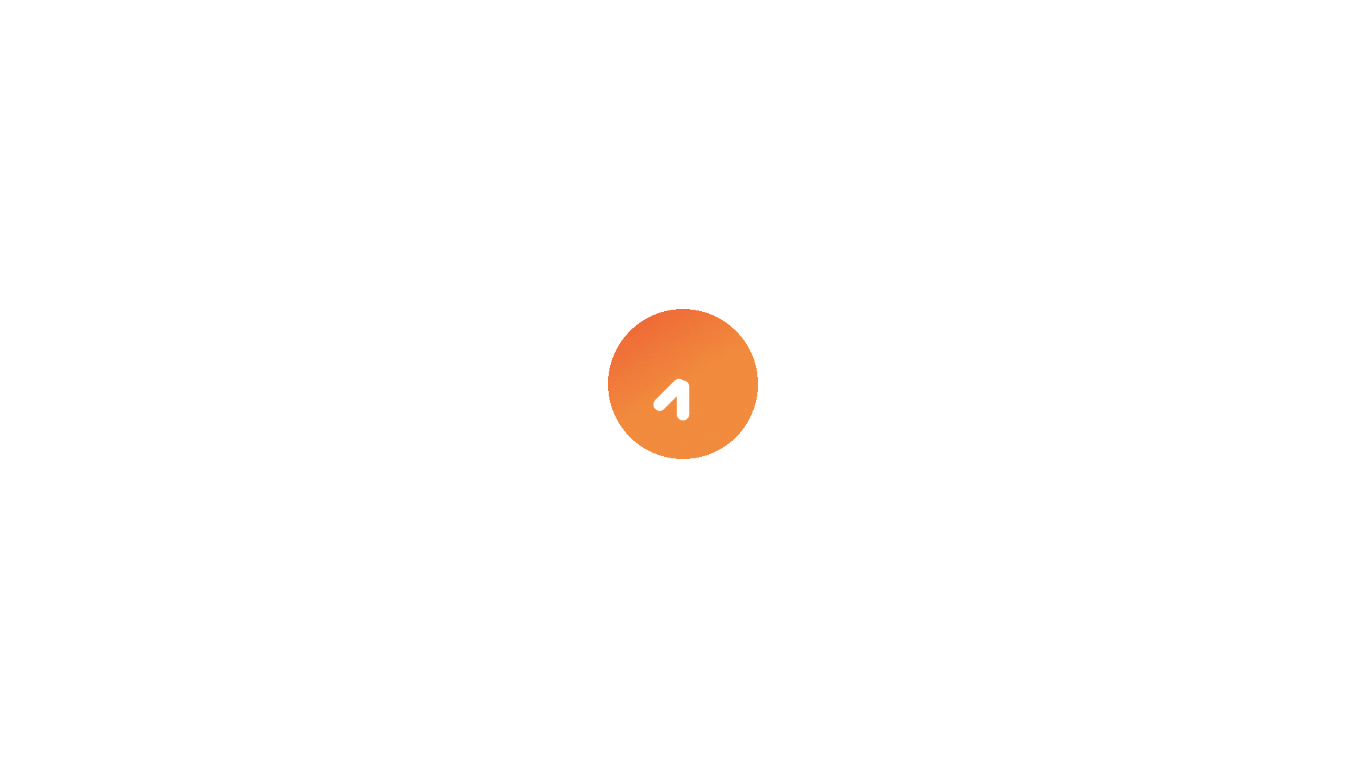 scroll, scrollTop: 0, scrollLeft: 0, axis: both 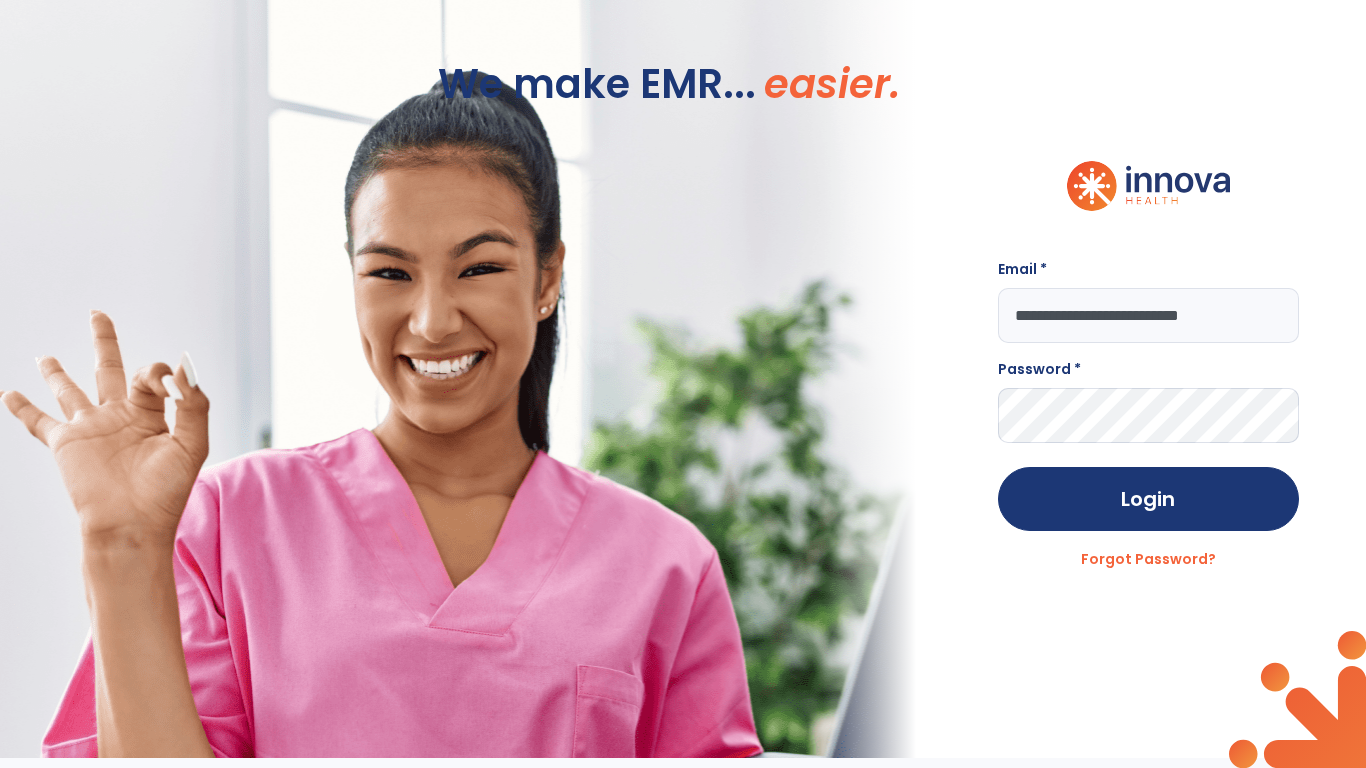 type on "**********" 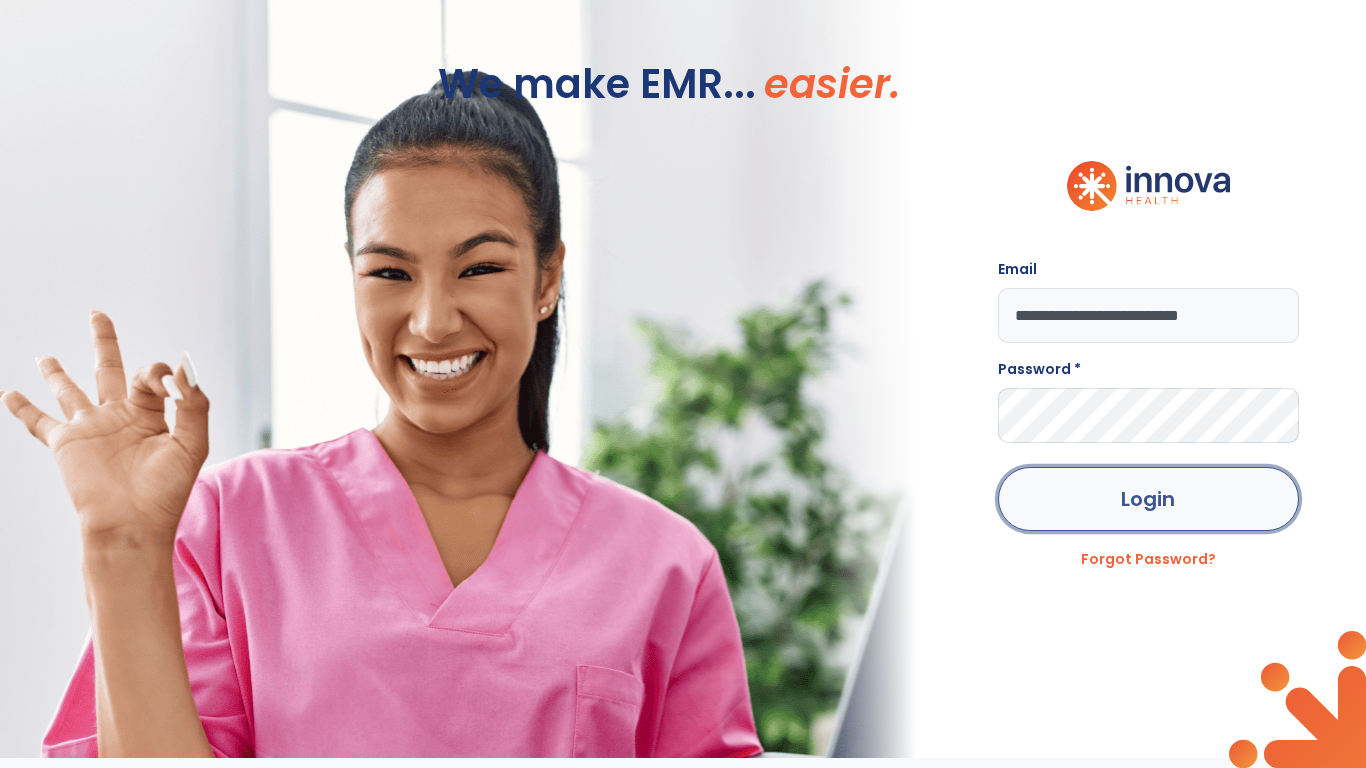 click on "Login" 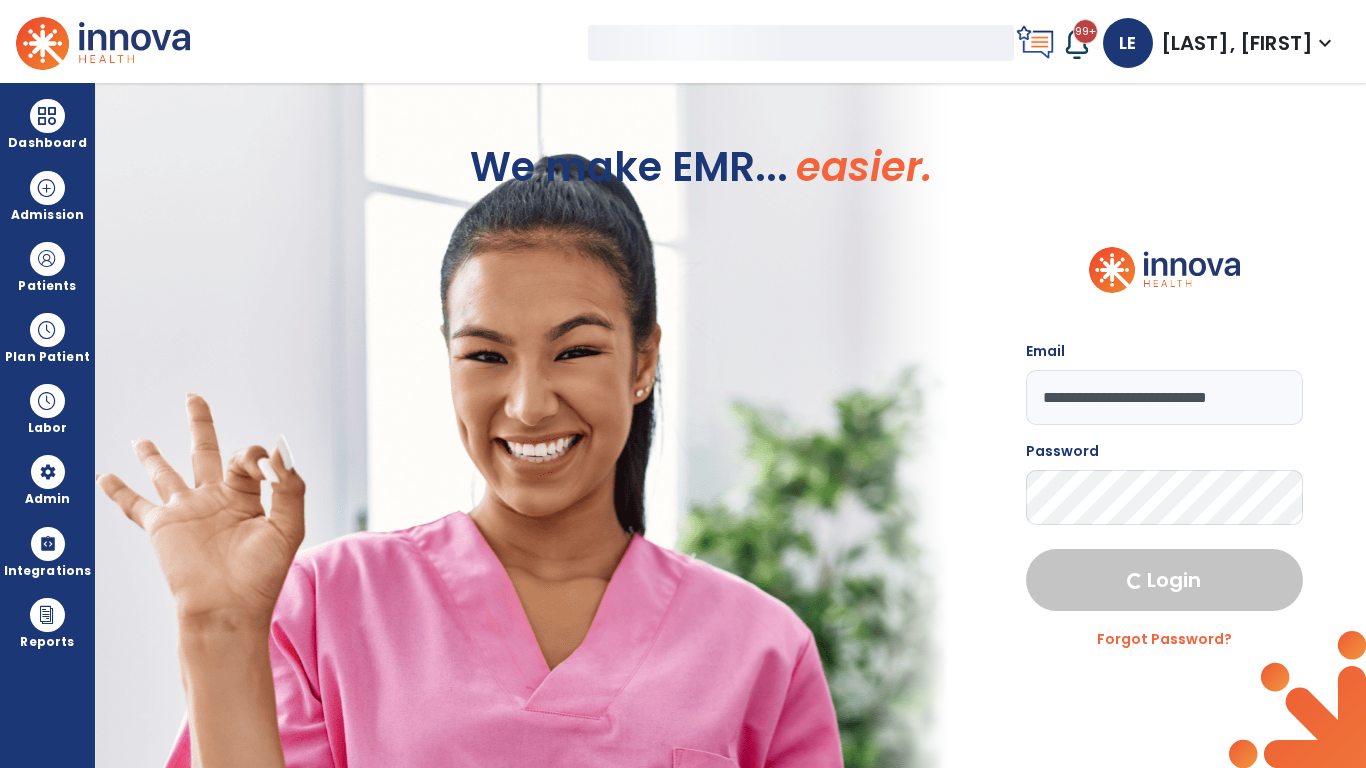 select on "***" 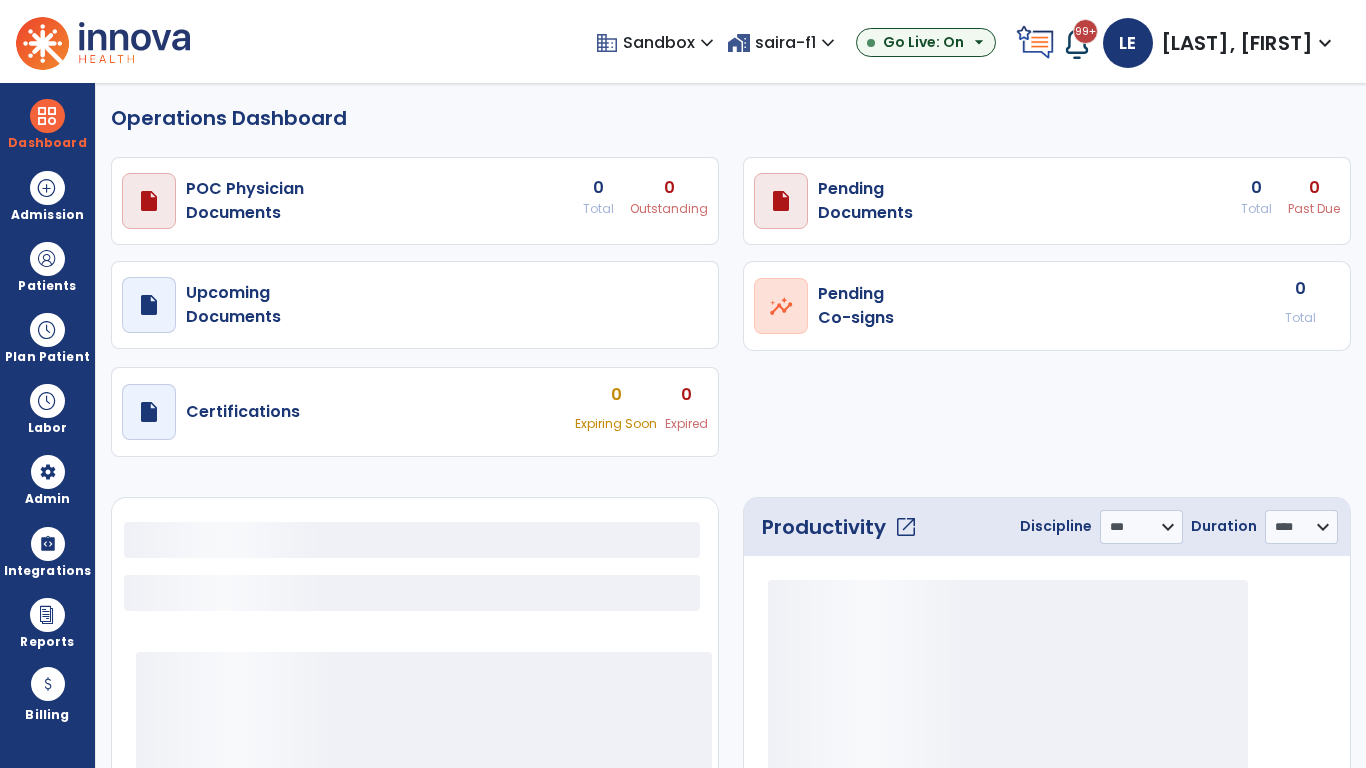 select on "***" 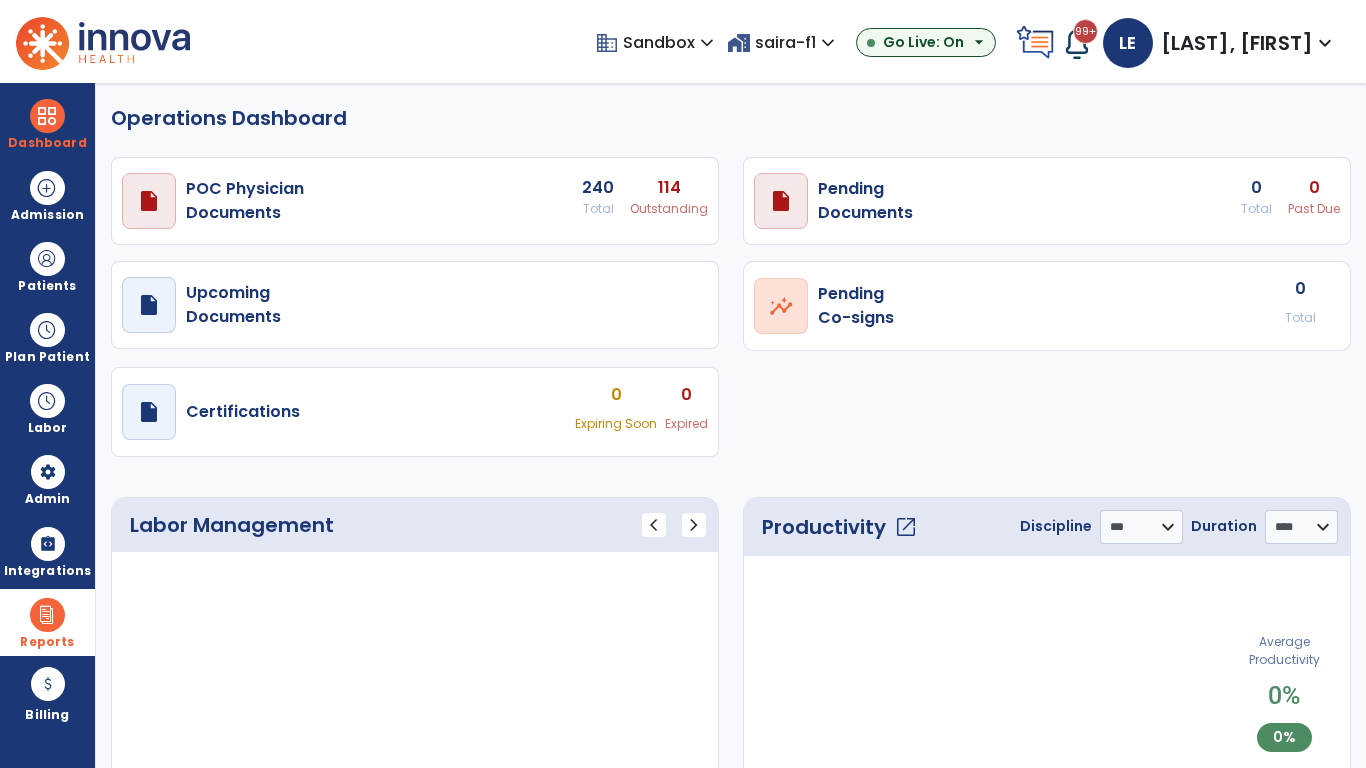 click at bounding box center (47, 615) 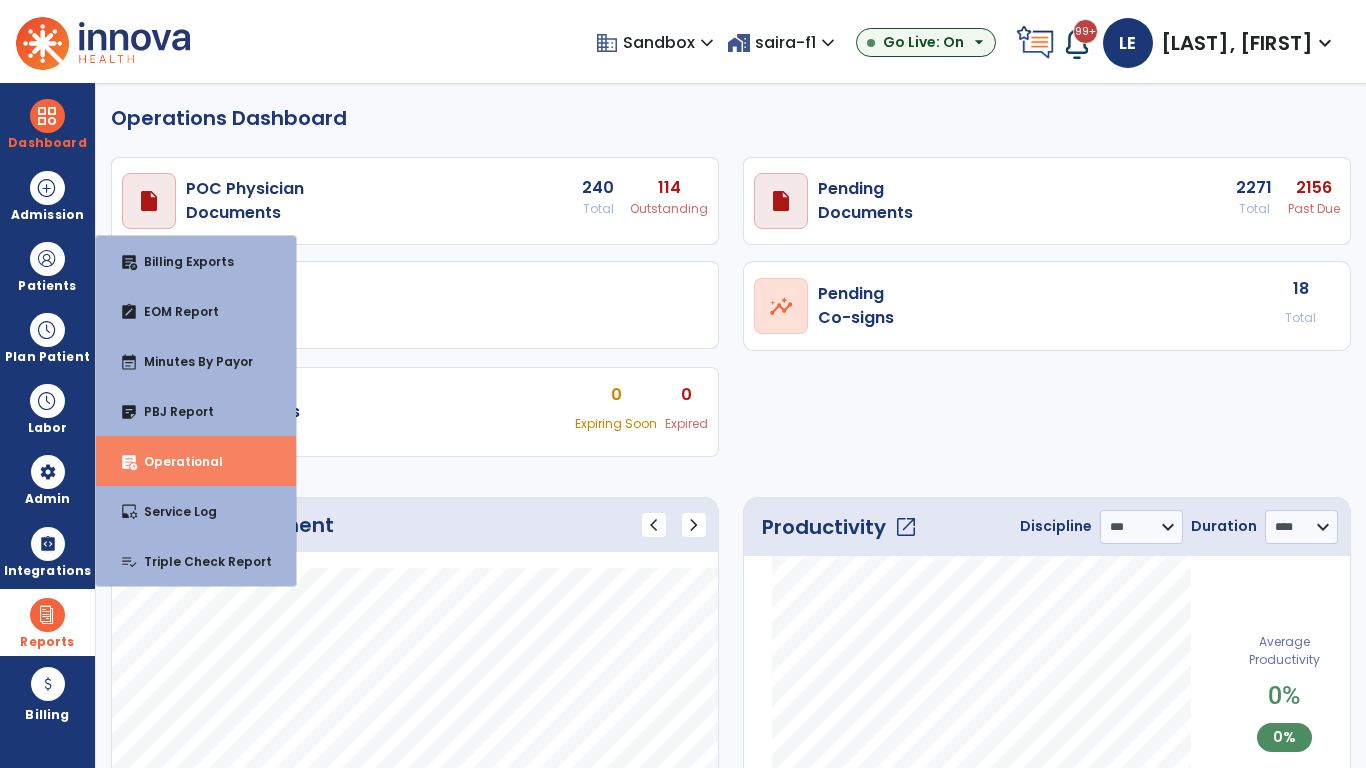 click on "Operational" at bounding box center (175, 461) 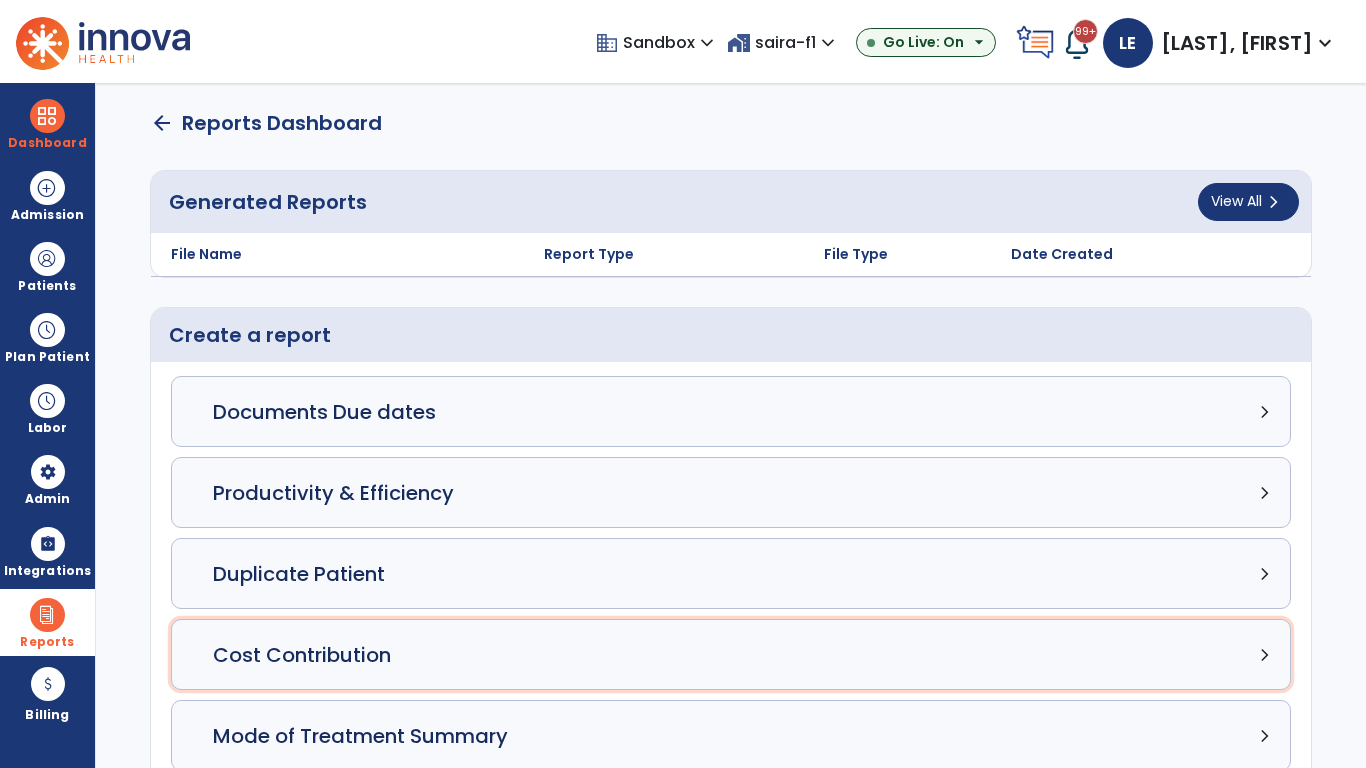click on "Cost Contribution chevron_right" 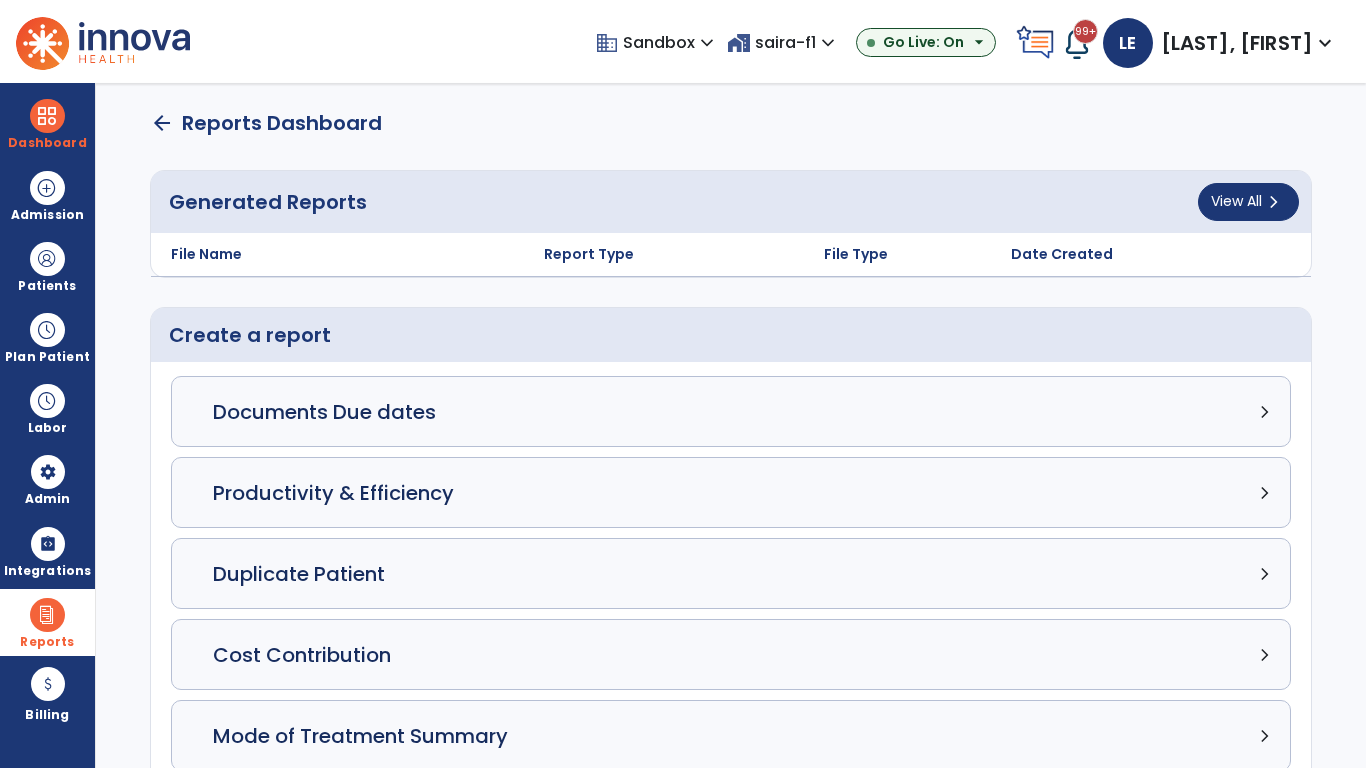 select on "*****" 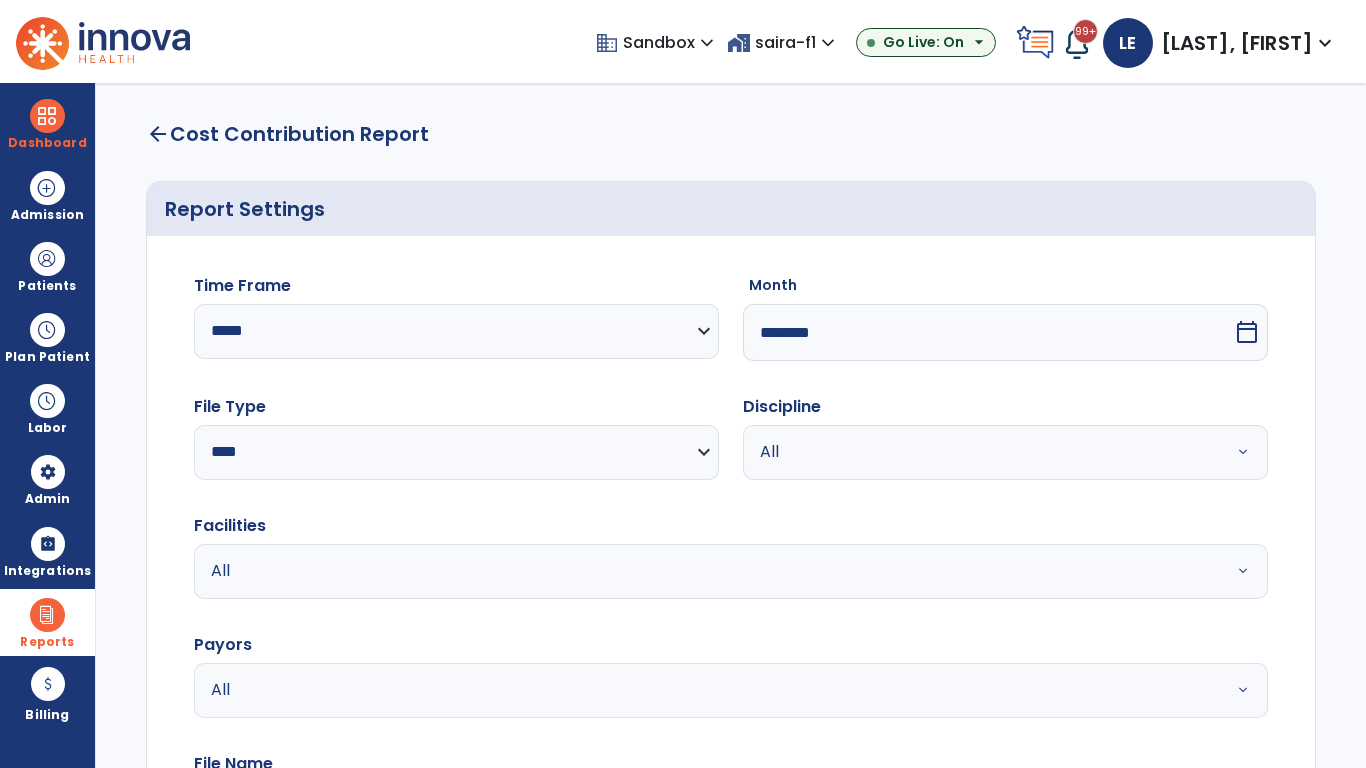 select on "*****" 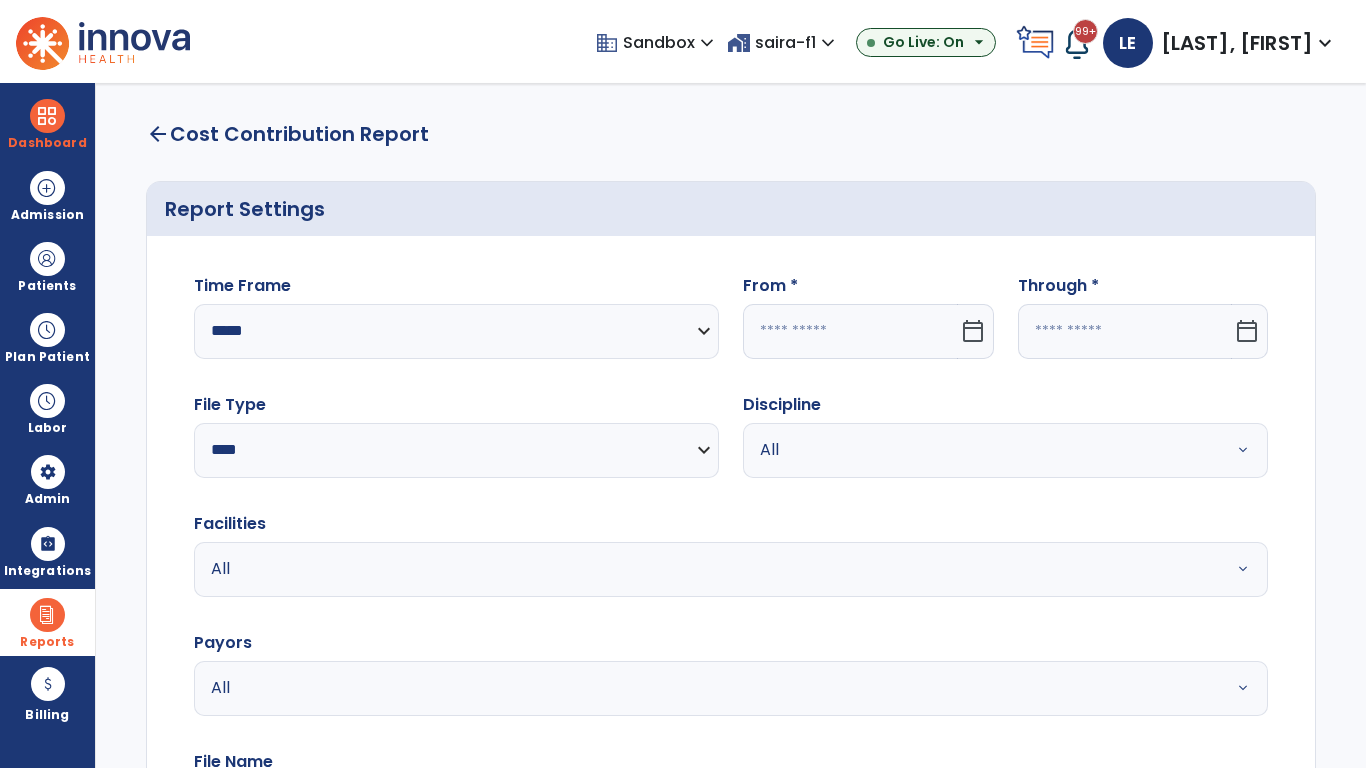 click 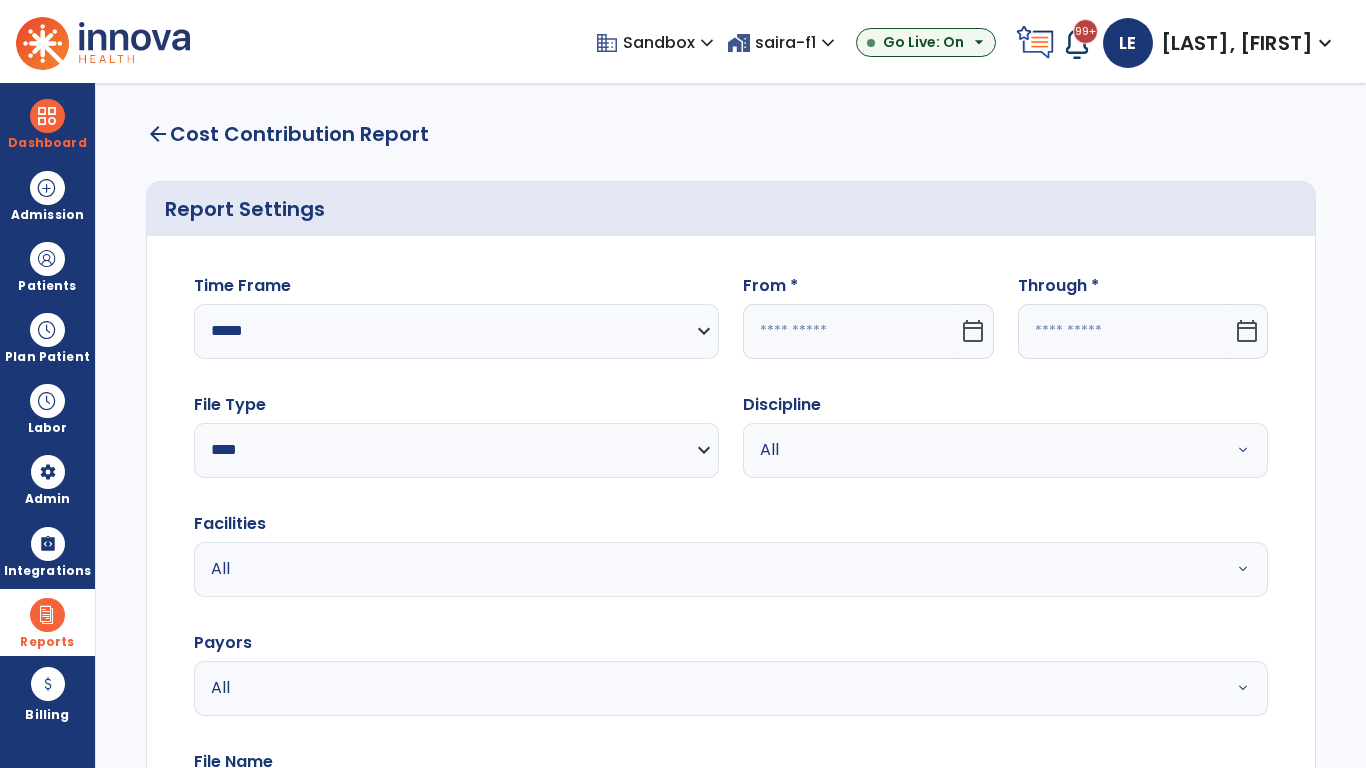 select on "*" 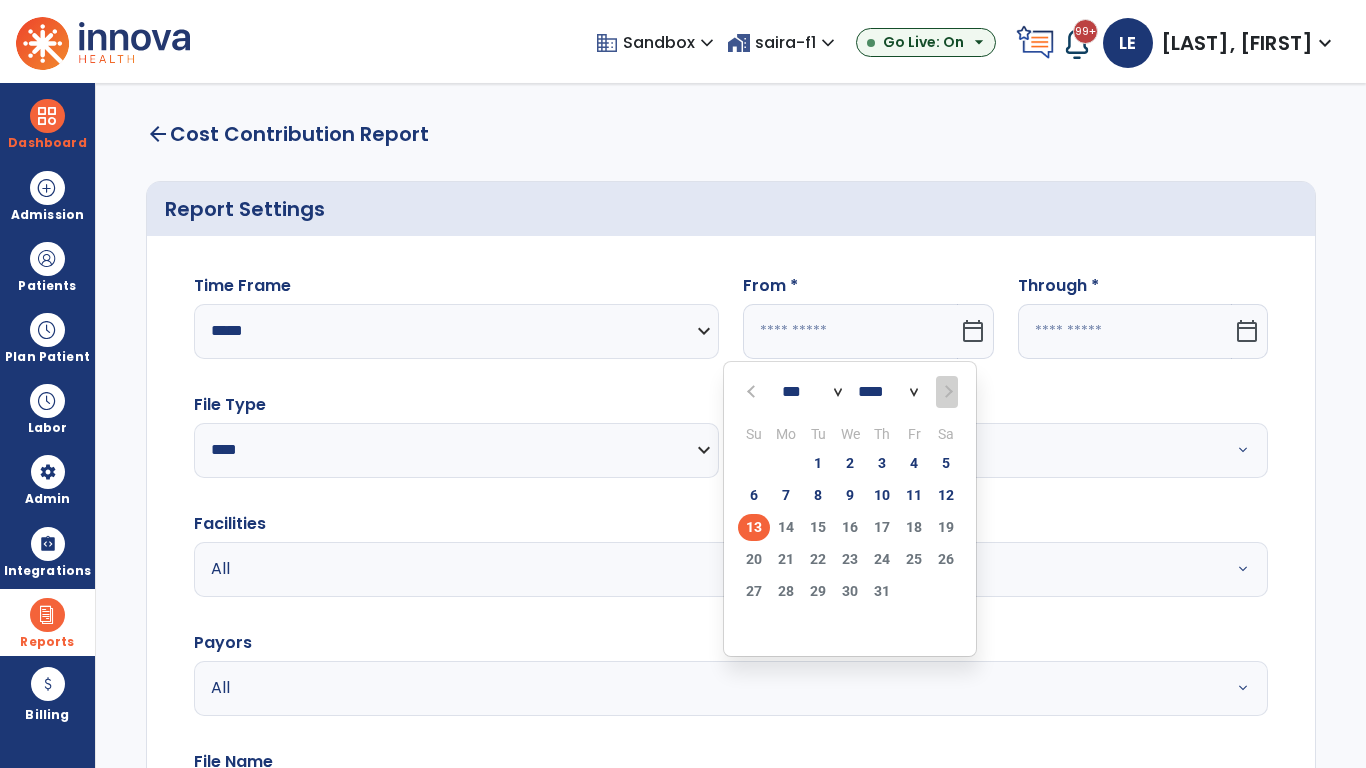 select on "****" 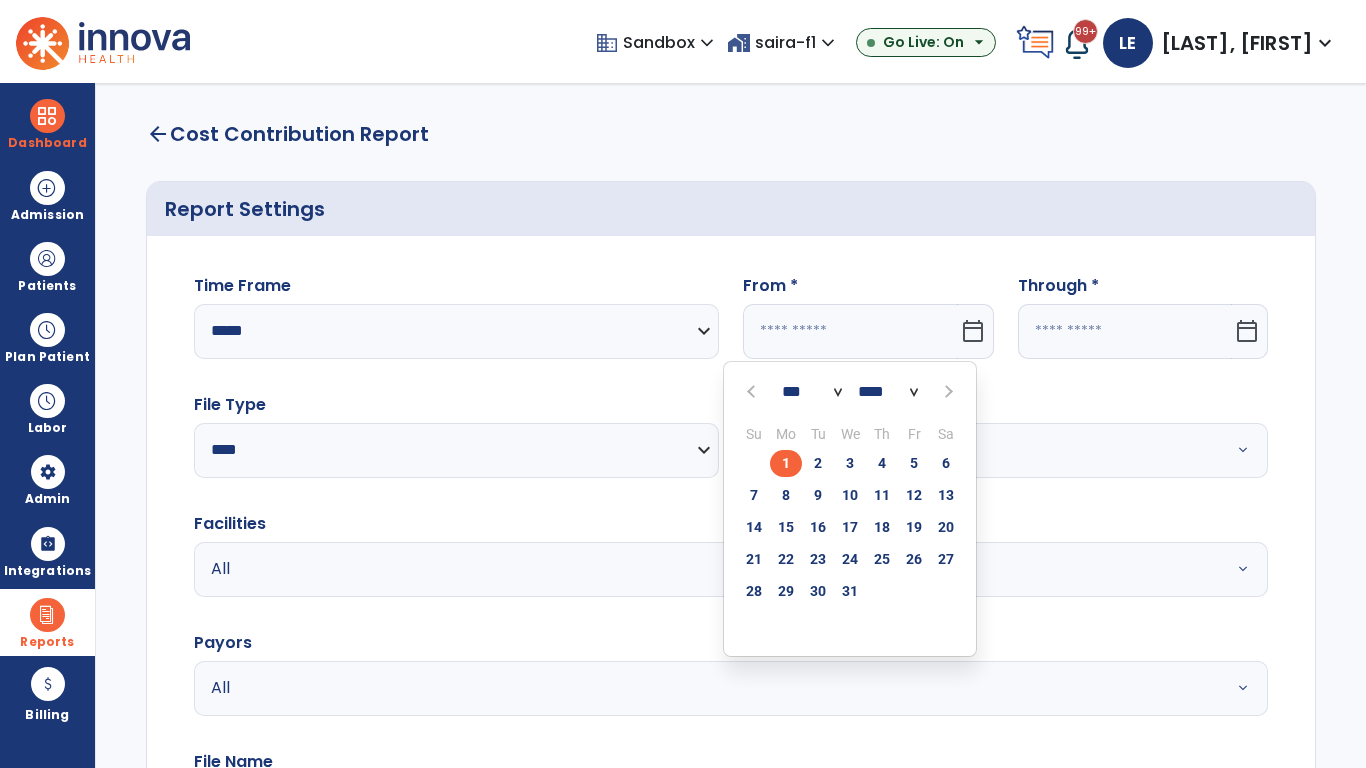 select on "**" 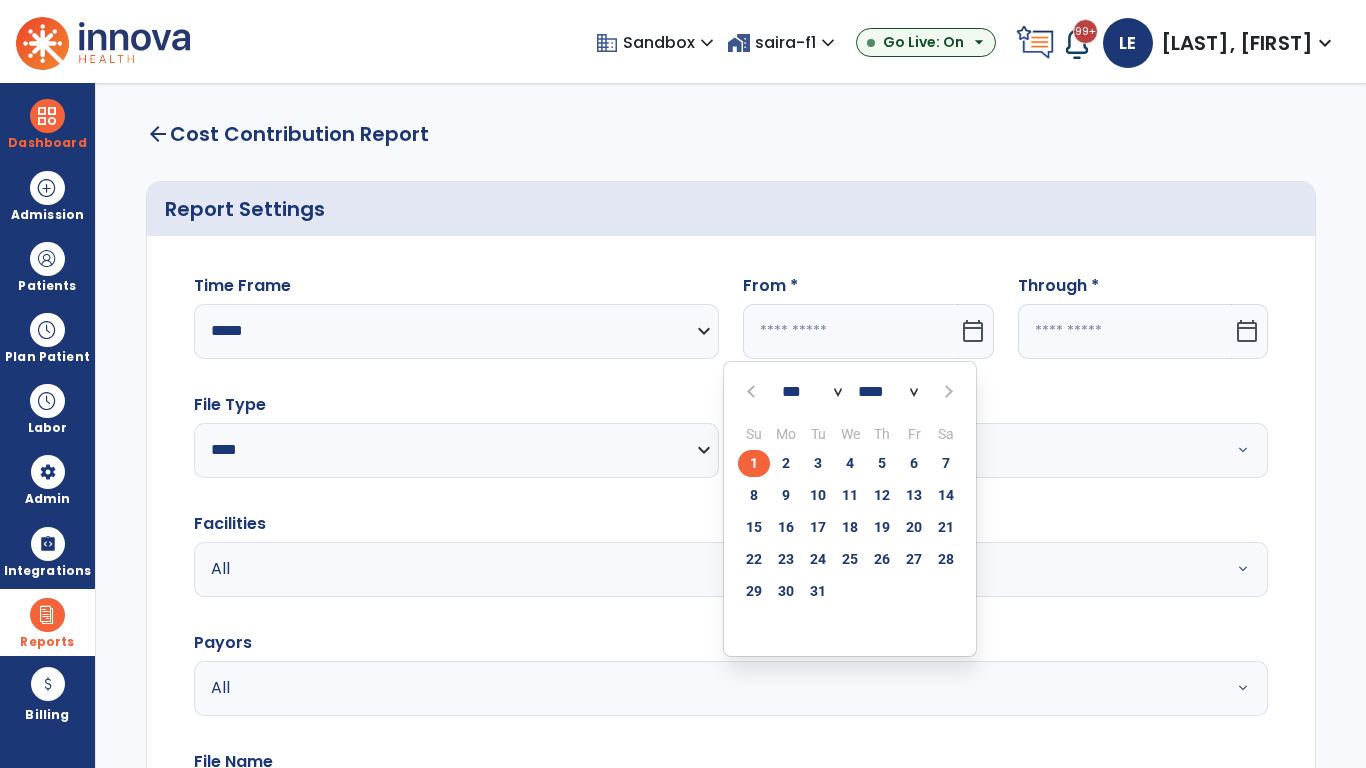 click on "1" 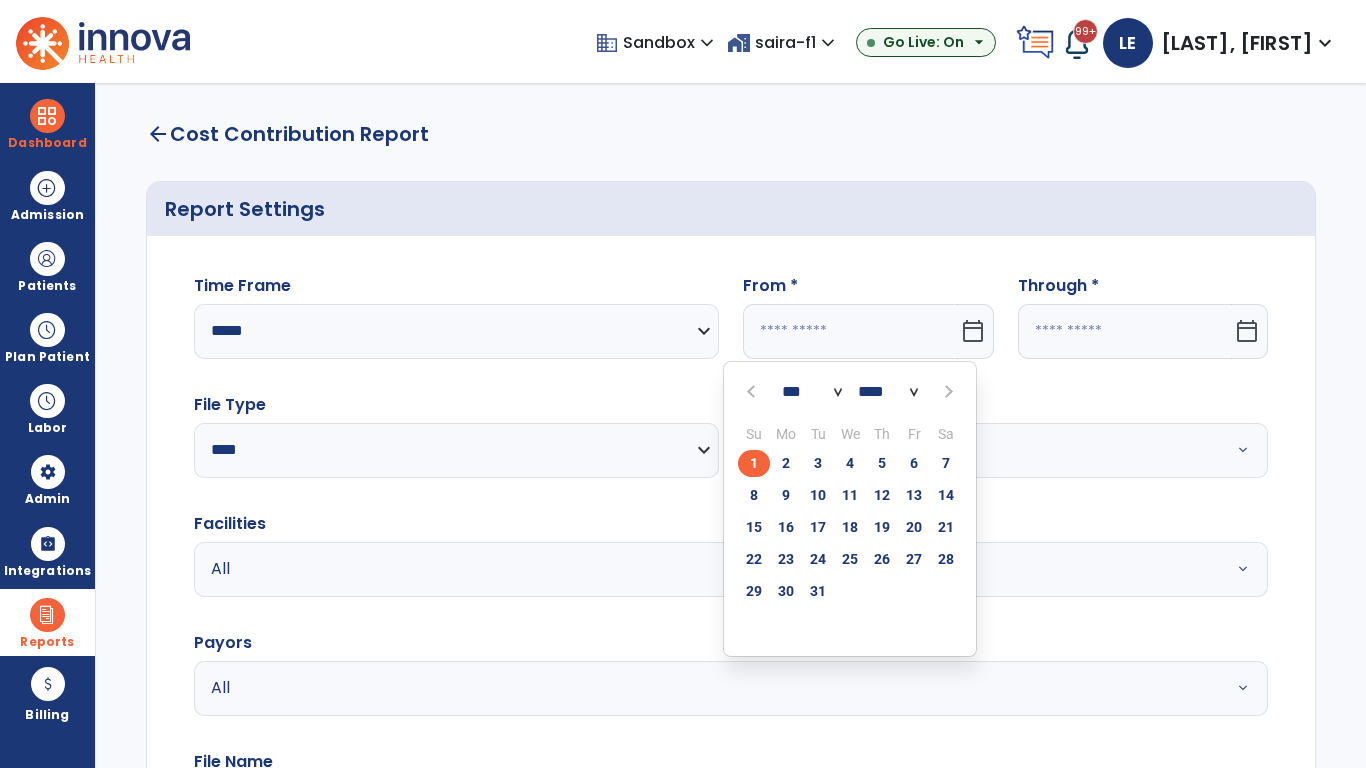 type on "**********" 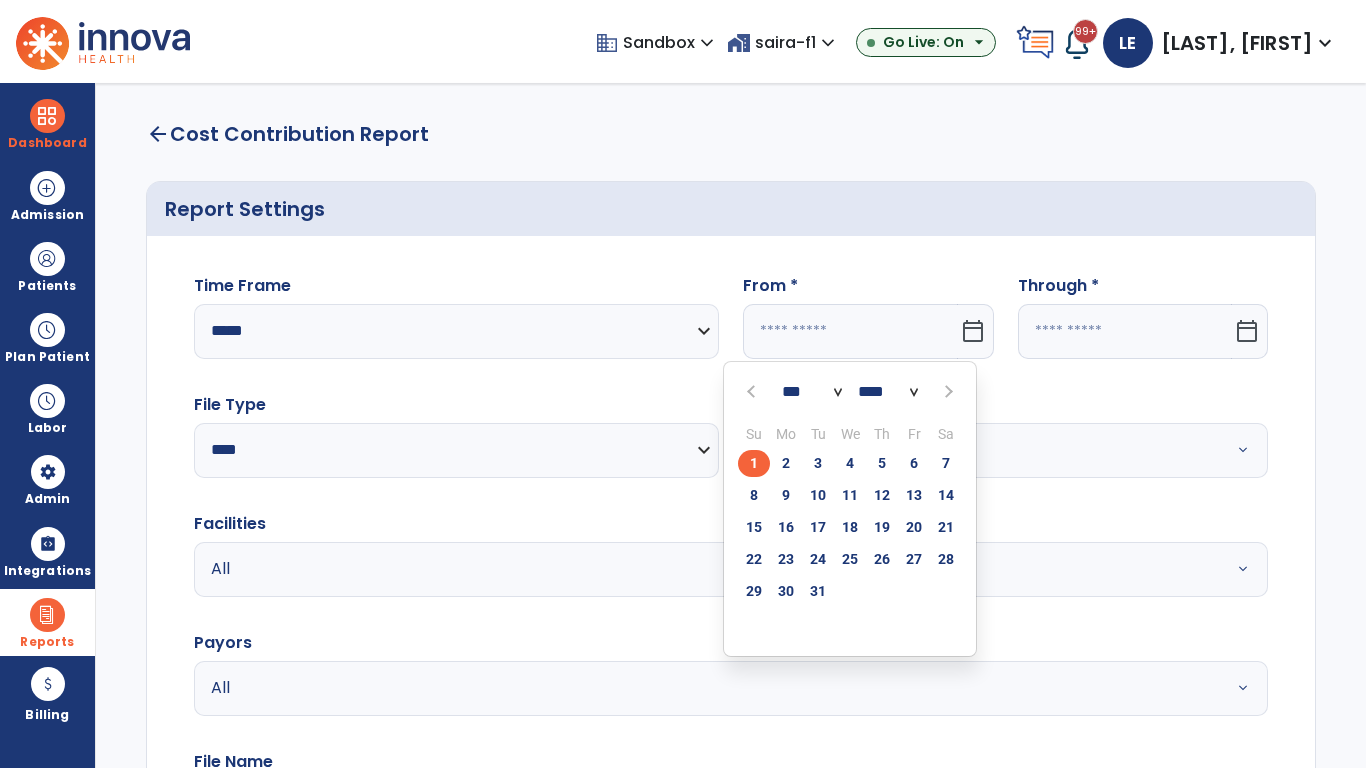 type on "*********" 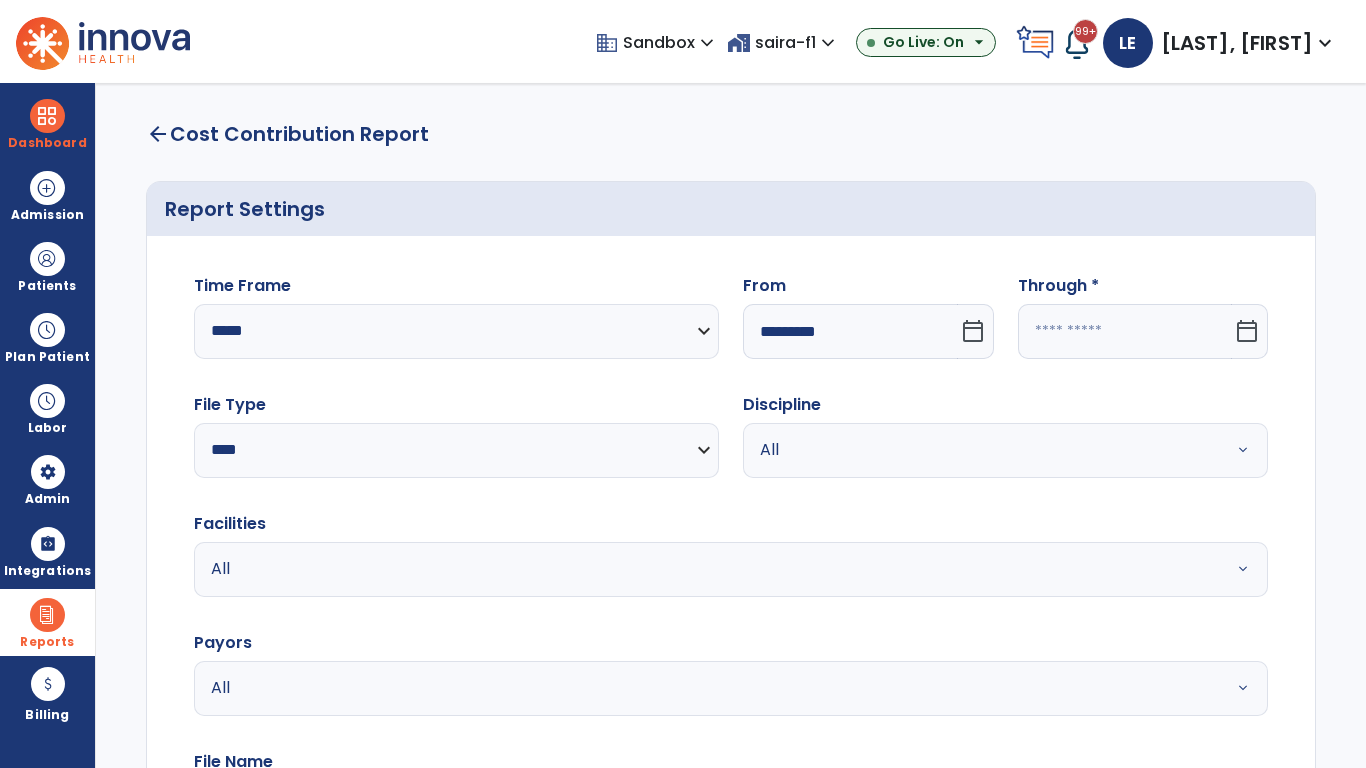 click 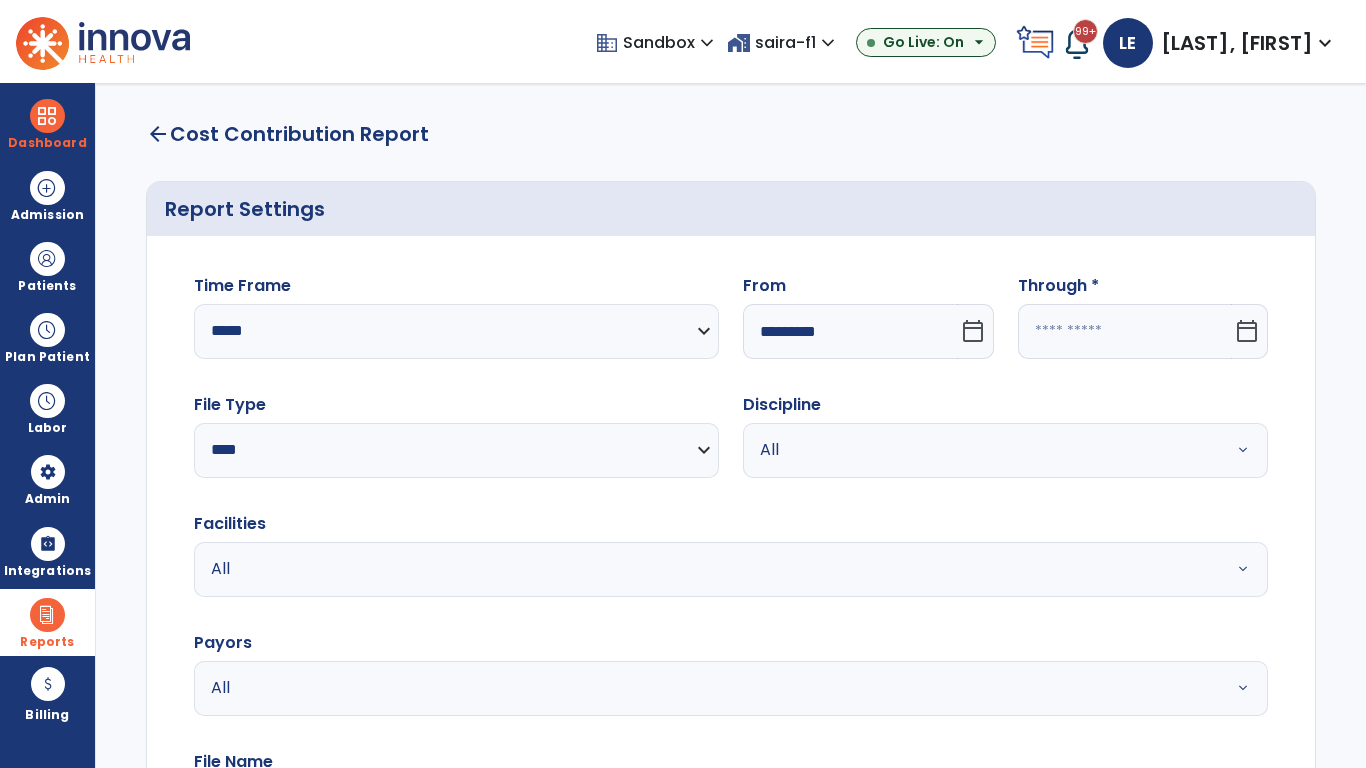 select on "*" 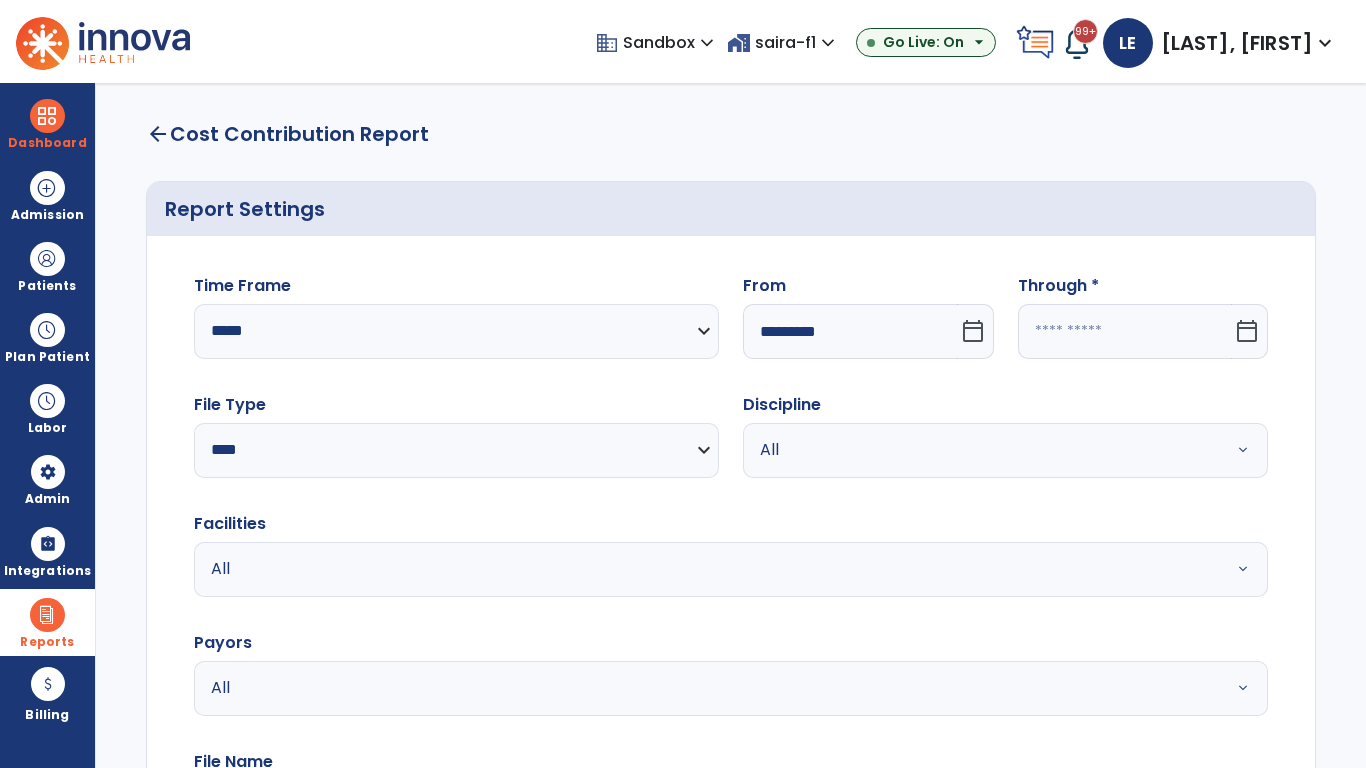 select on "****" 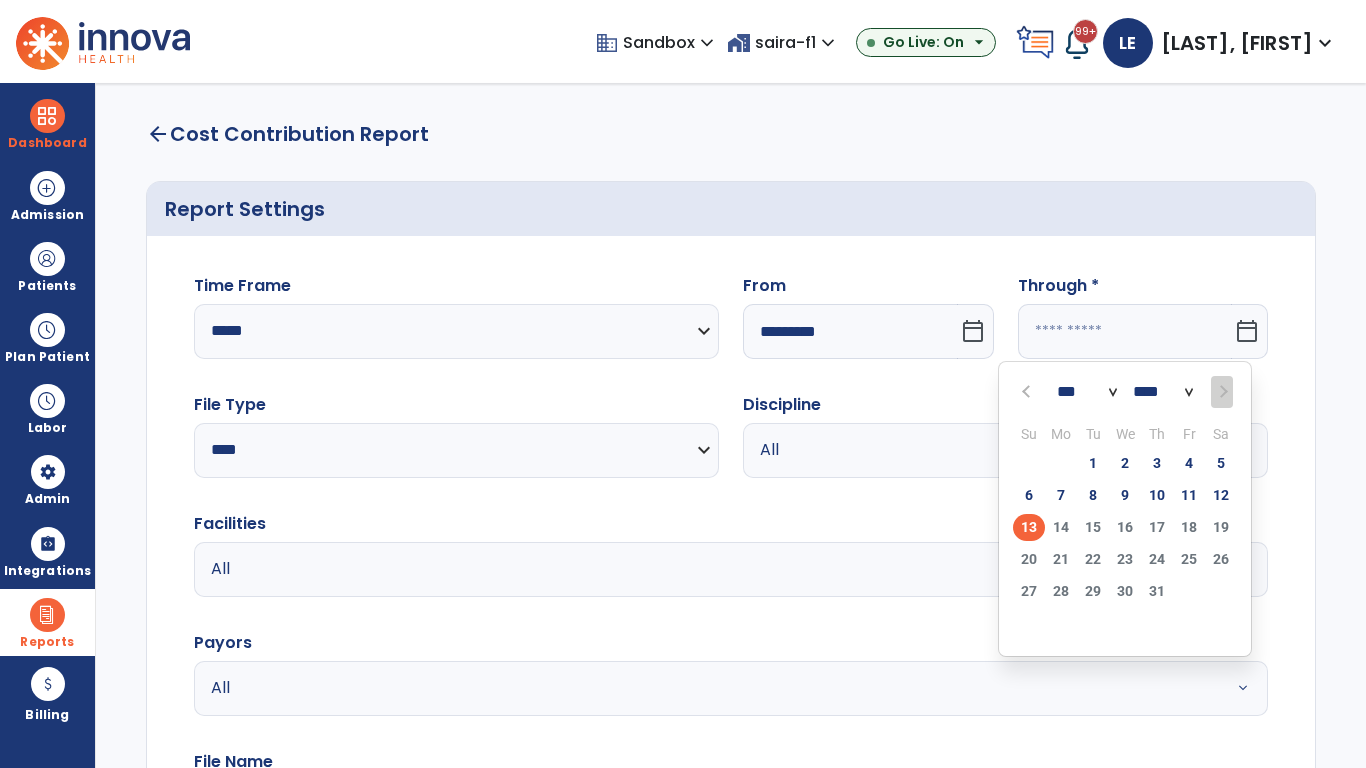select on "*" 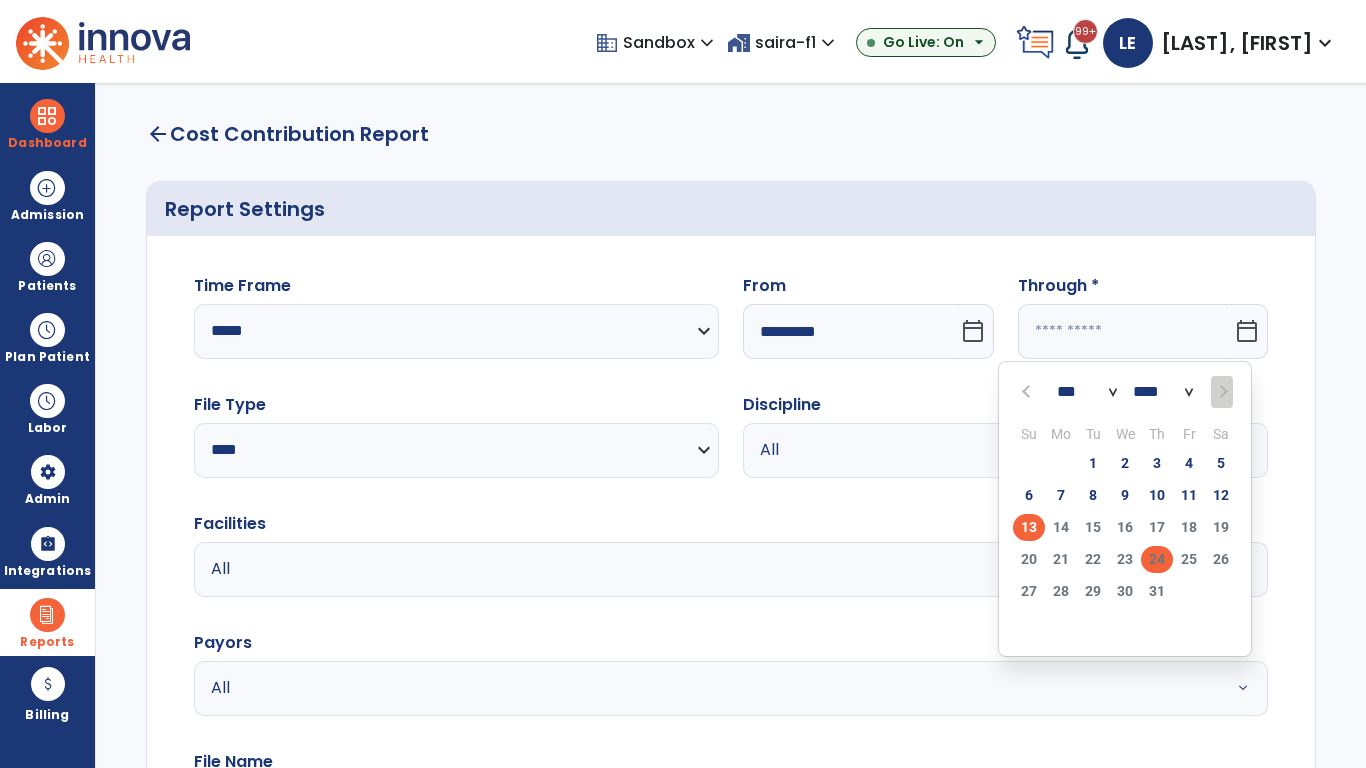 click on "24" 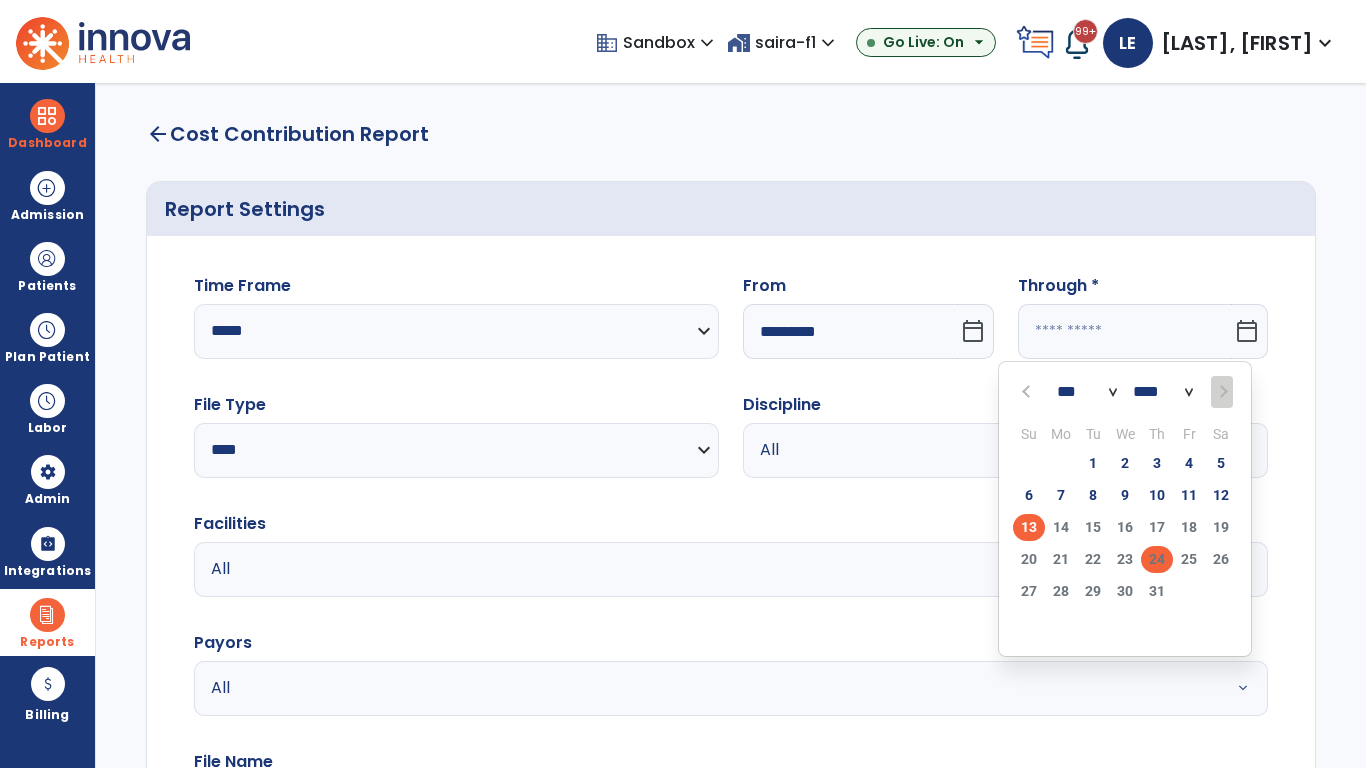 type on "**********" 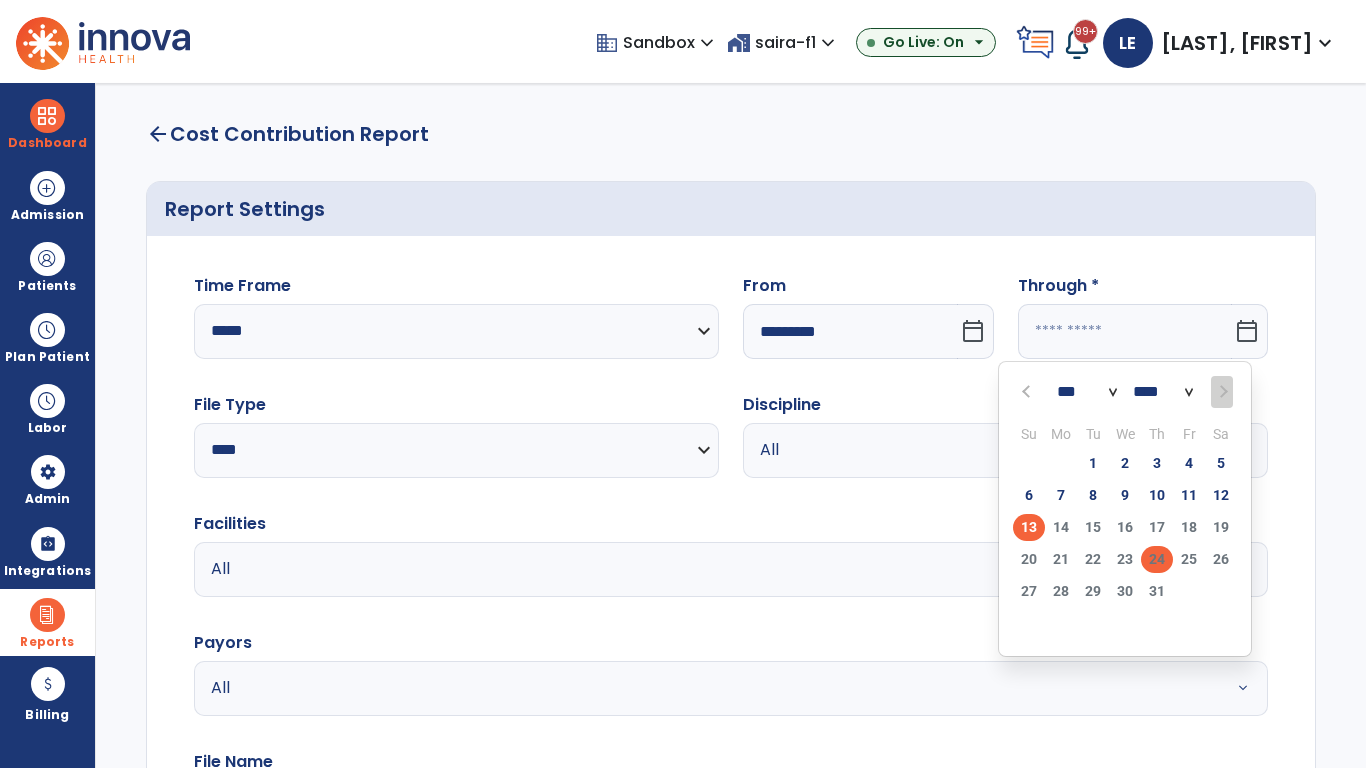 type on "*********" 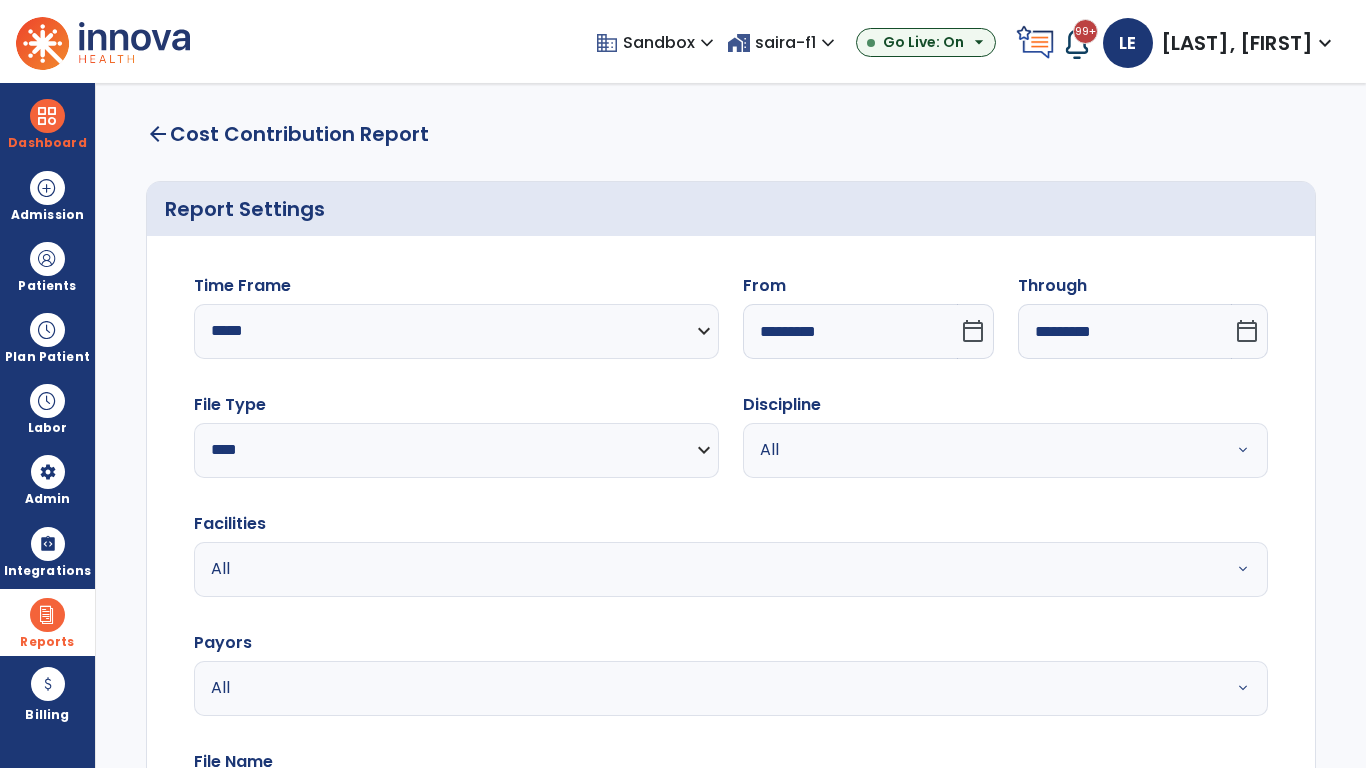 click on "All" at bounding box center [981, 450] 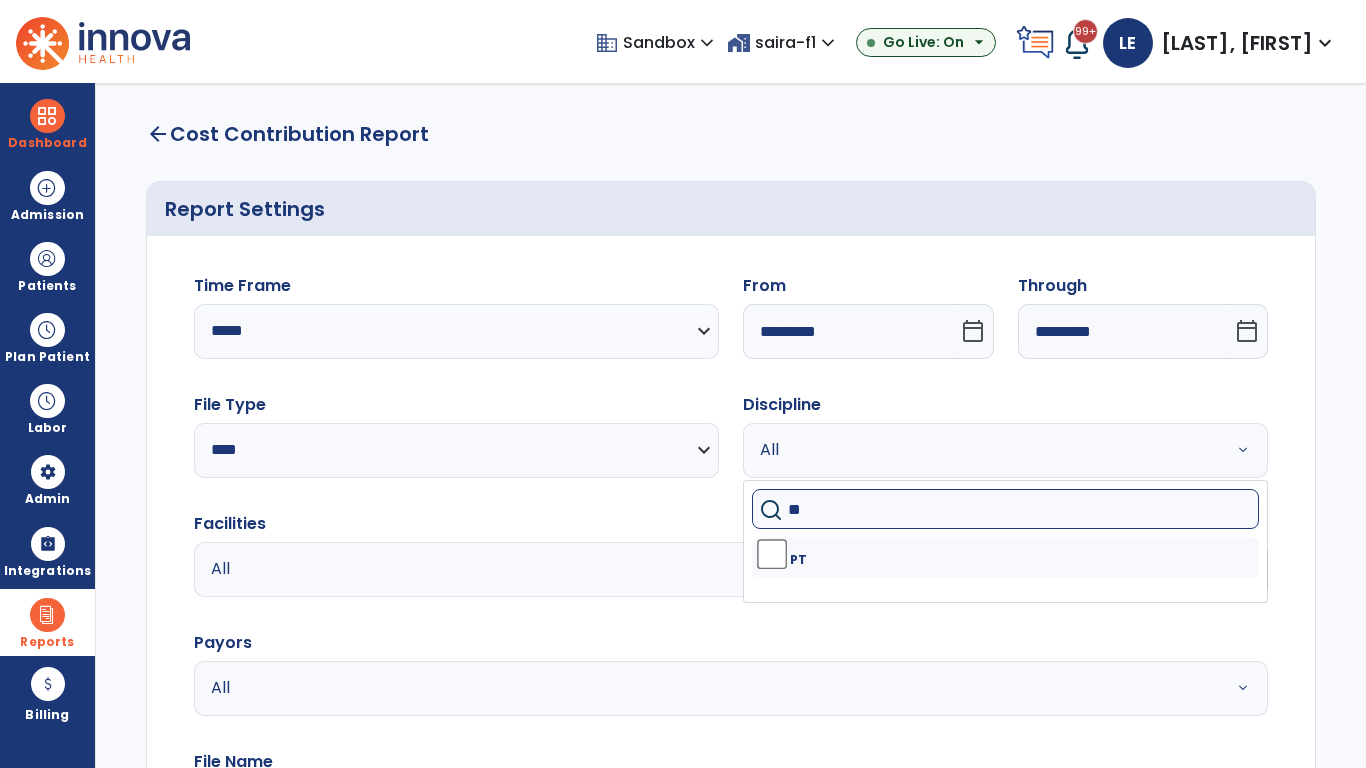 type on "**" 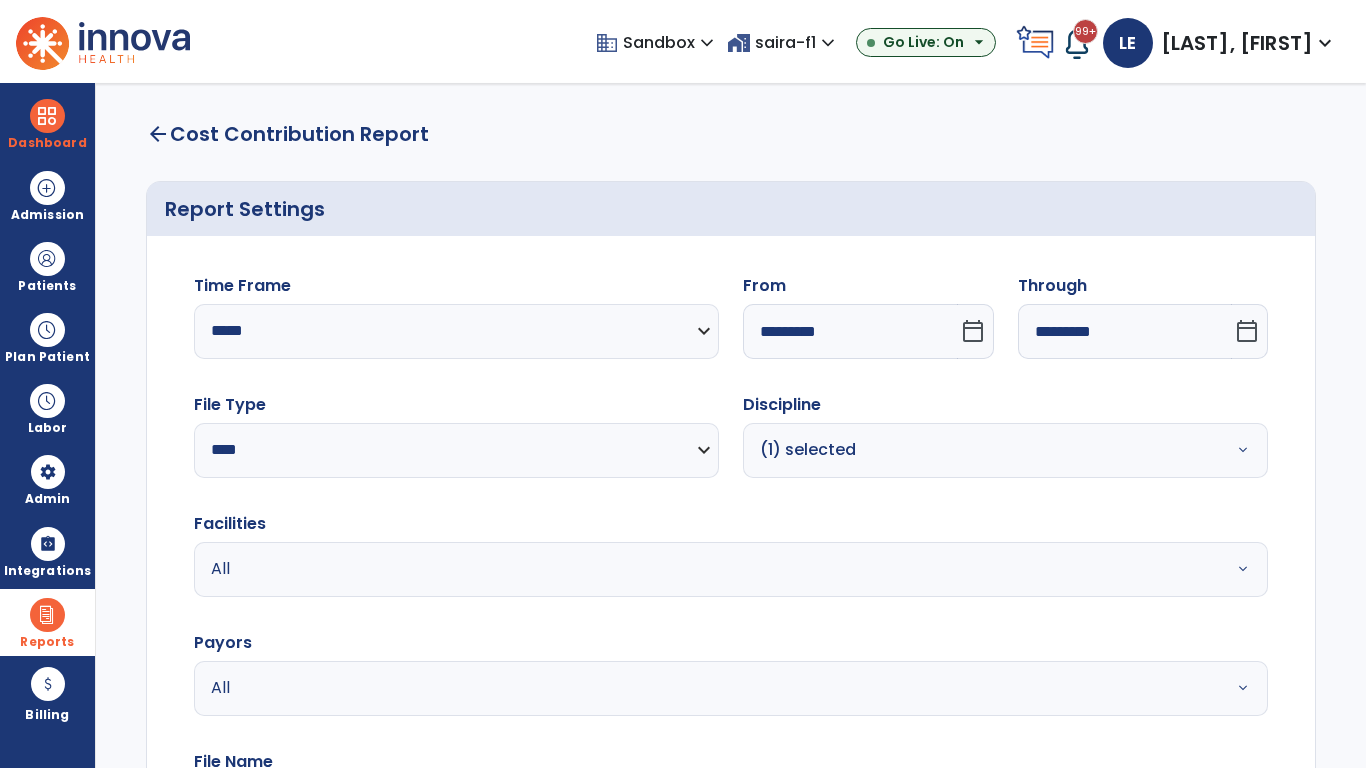 scroll, scrollTop: 51, scrollLeft: 0, axis: vertical 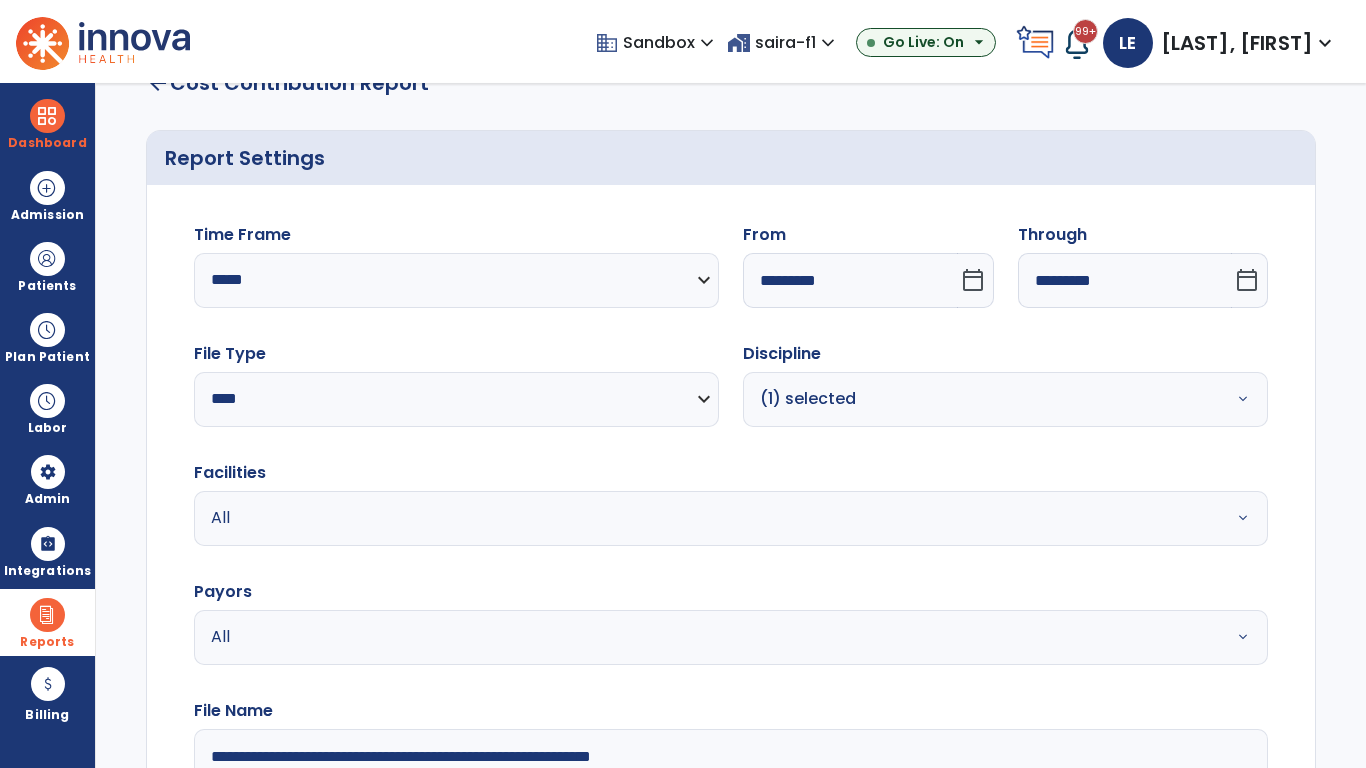 type on "**********" 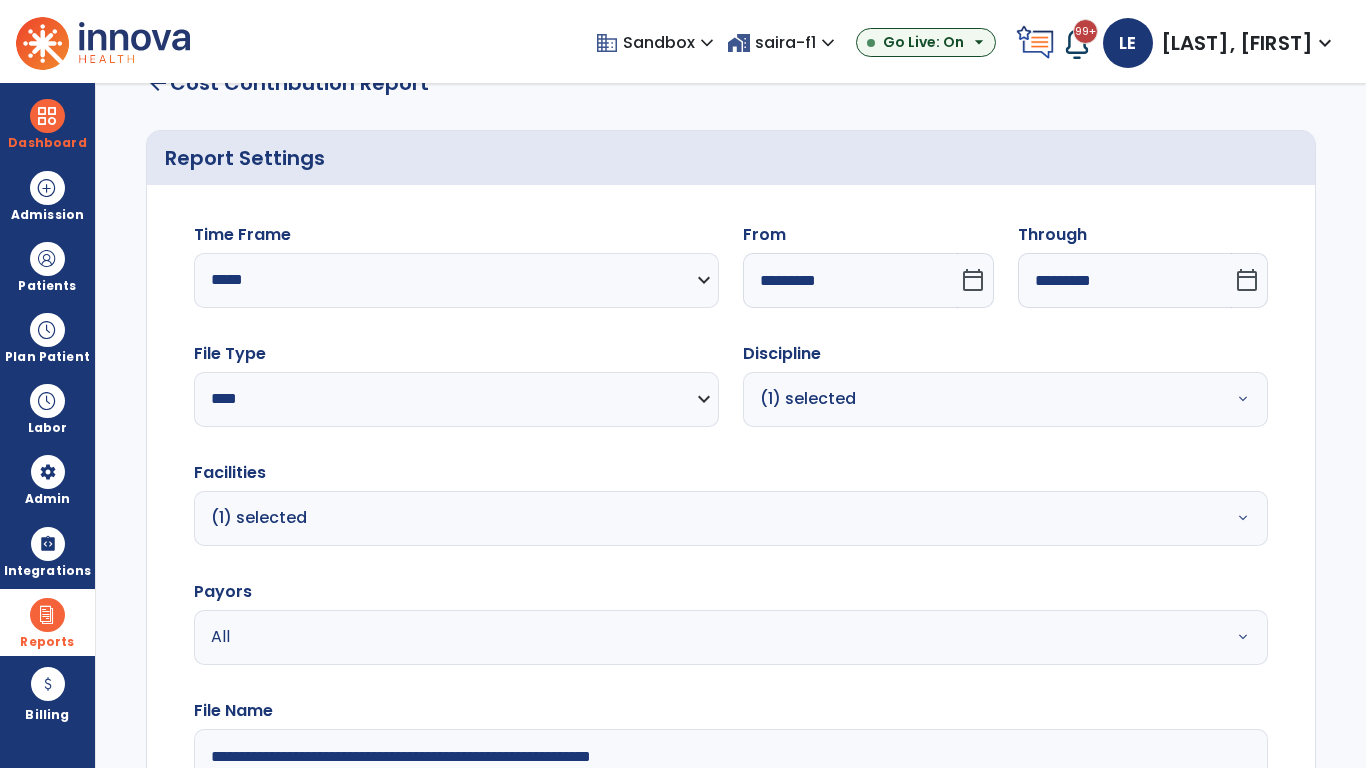 click on "All" at bounding box center (679, 637) 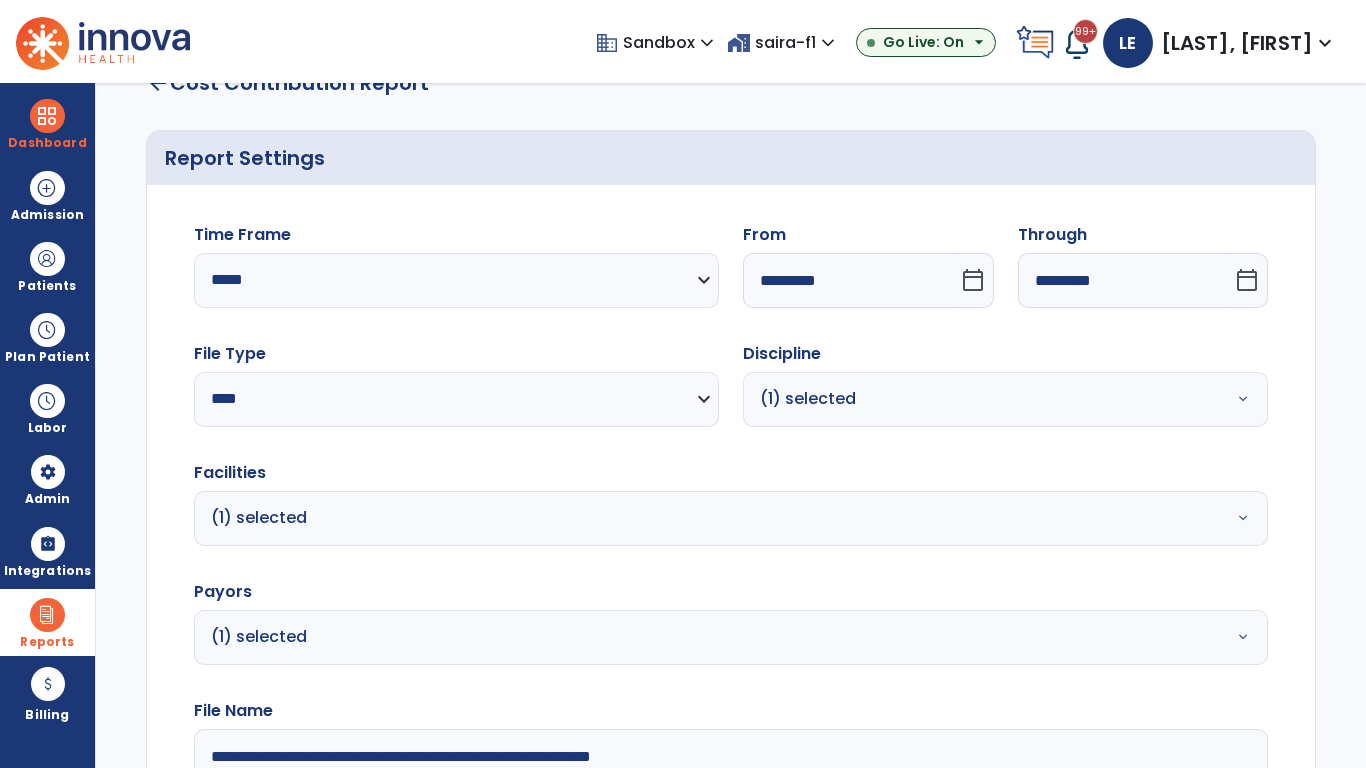 click on "Generate Report" 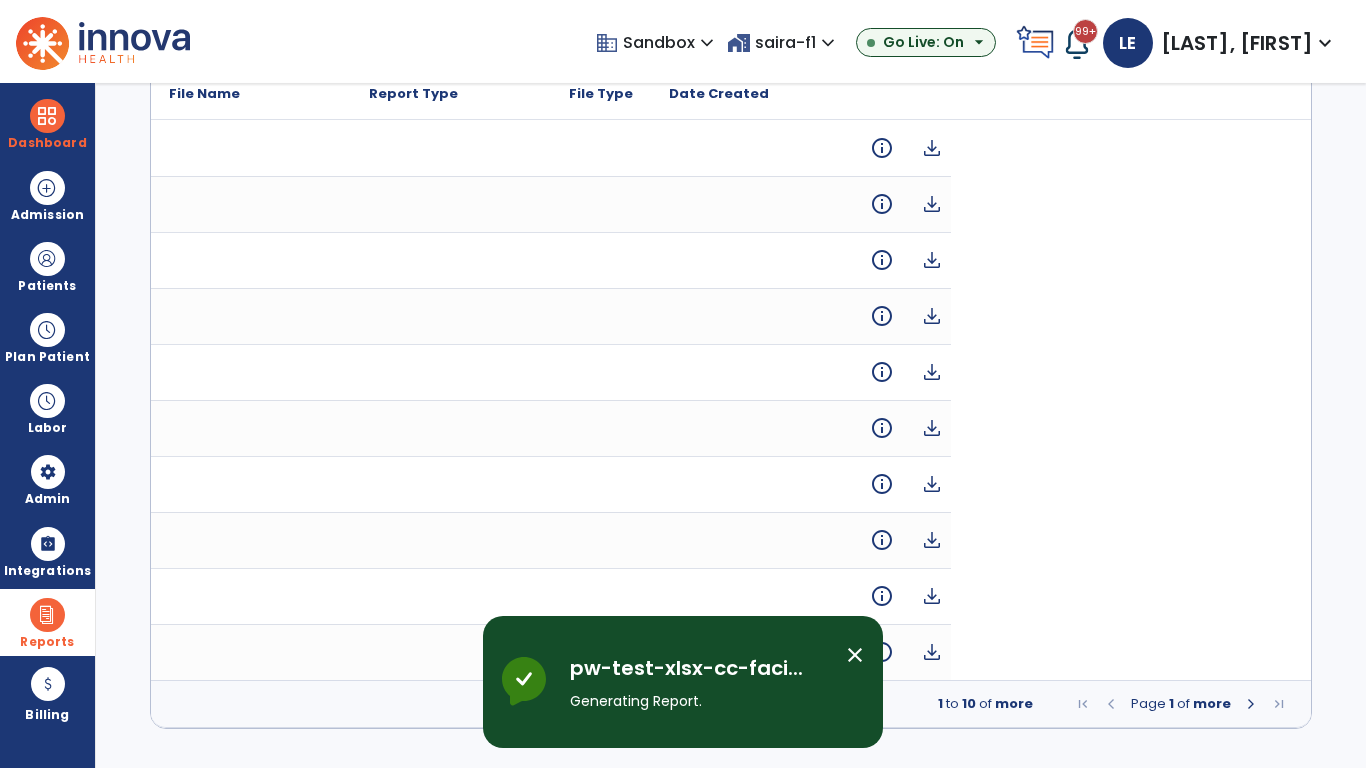 scroll, scrollTop: 0, scrollLeft: 0, axis: both 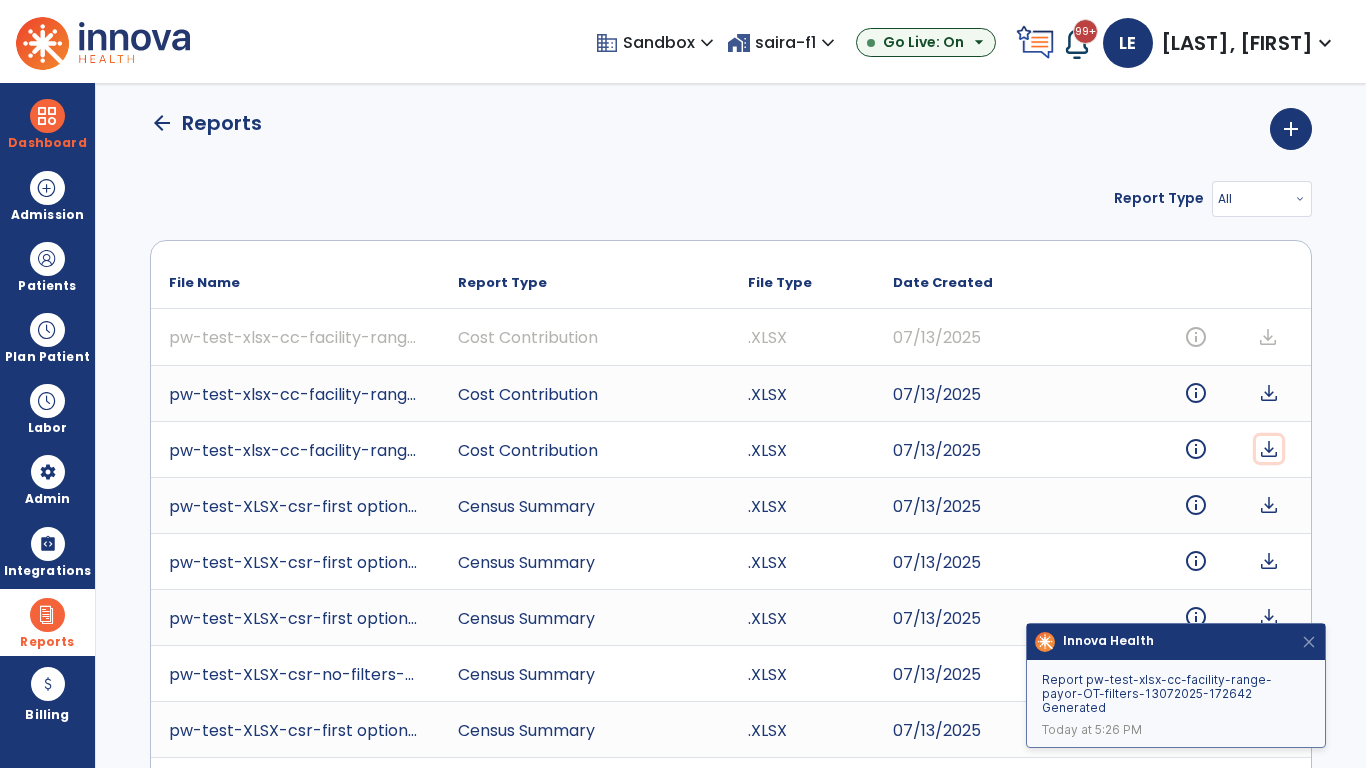 click on "download" 